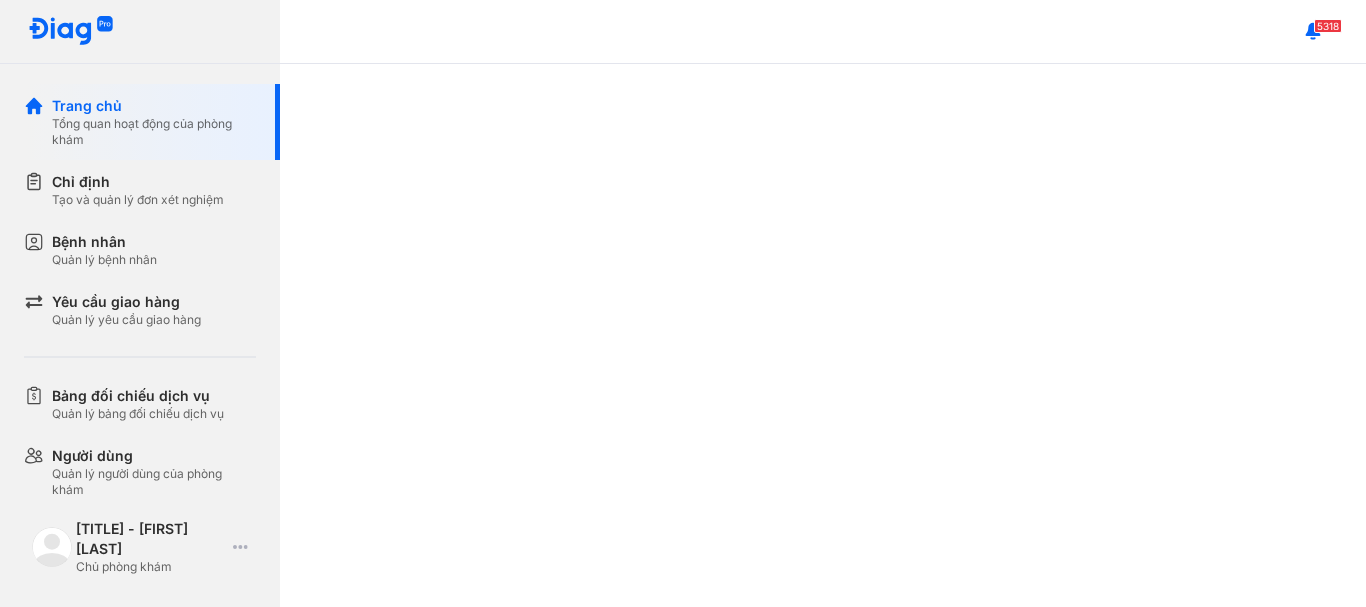 scroll, scrollTop: 0, scrollLeft: 0, axis: both 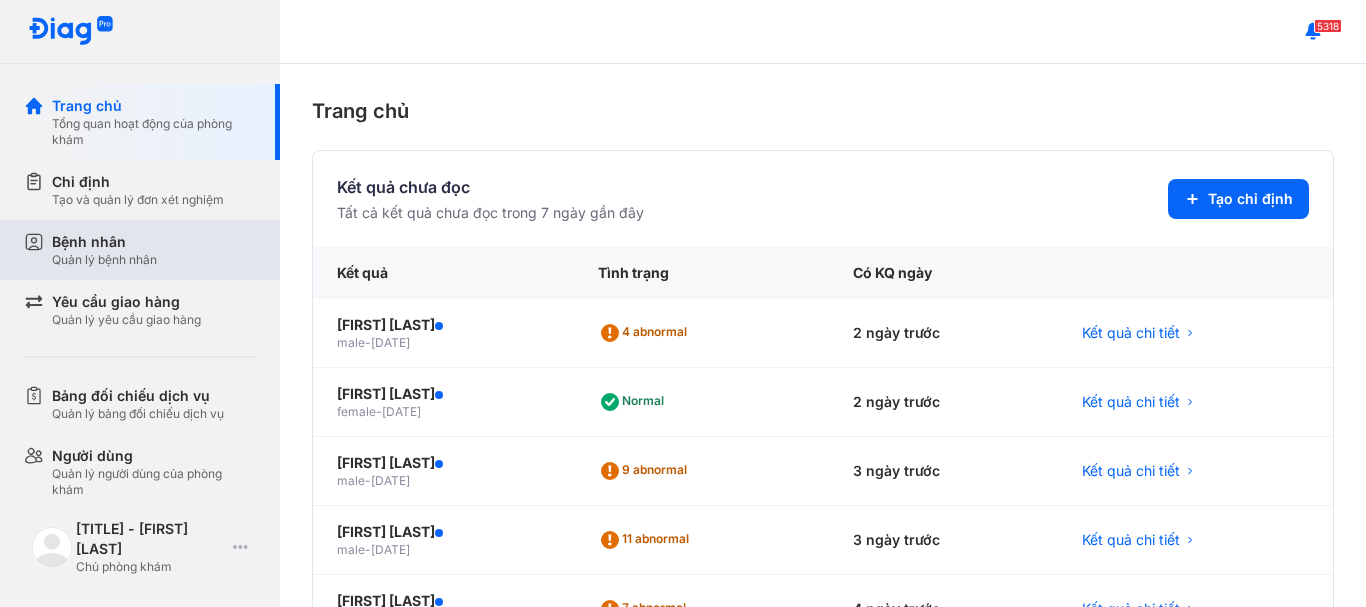 click on "Bệnh nhân" at bounding box center (104, 242) 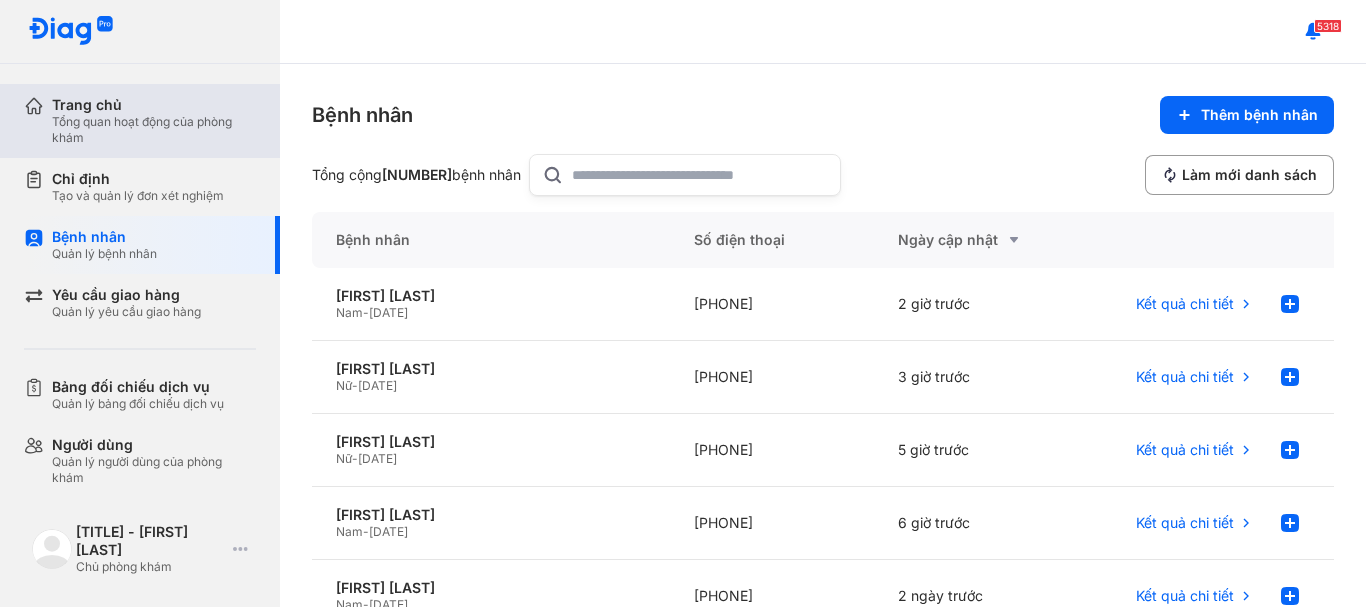 click on "Tổng quan hoạt động của phòng khám" at bounding box center [154, 130] 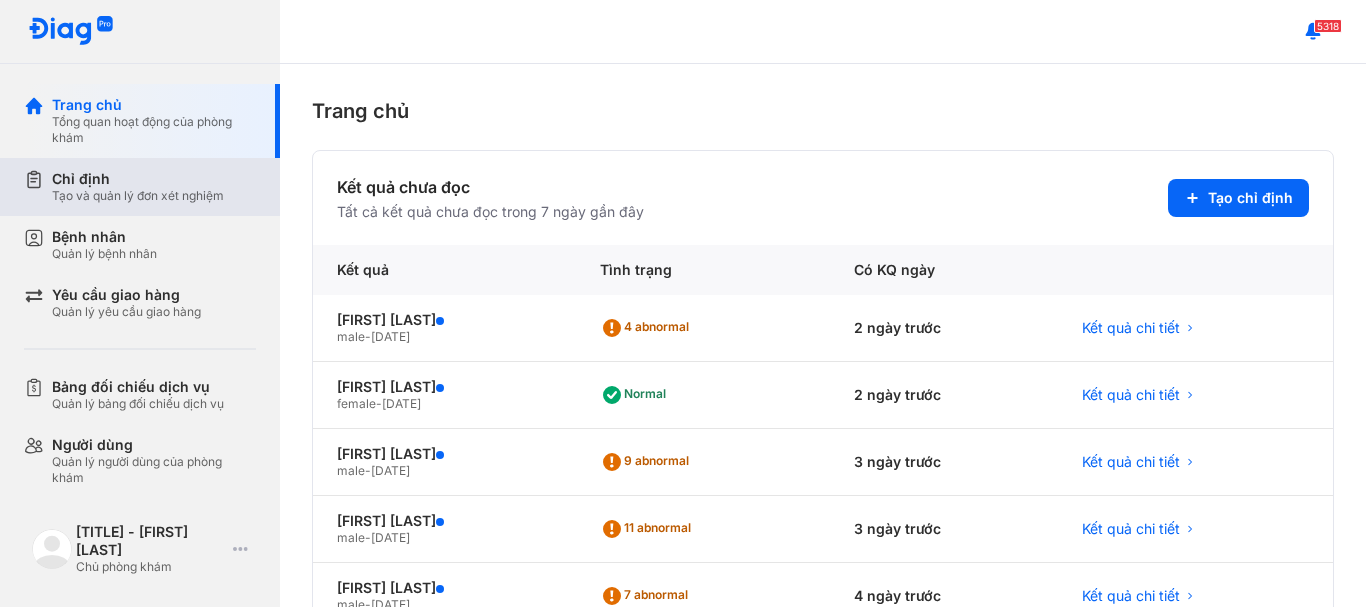 click on "Chỉ định" at bounding box center [138, 179] 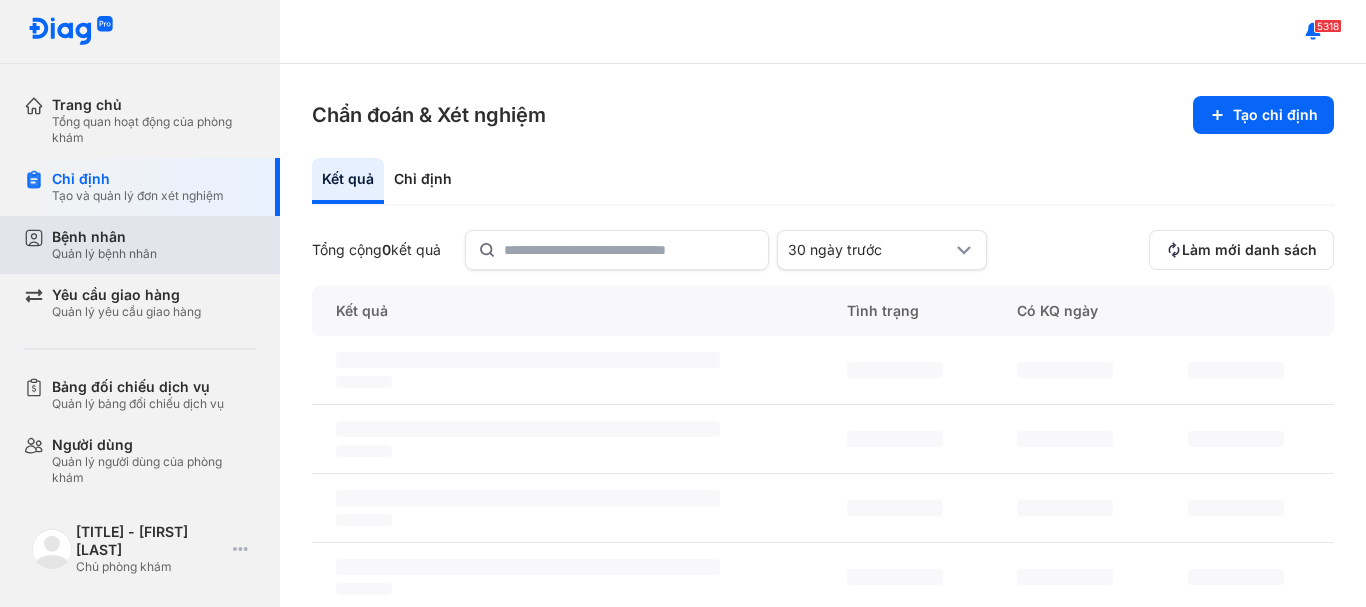 click on "Bệnh nhân" at bounding box center [104, 237] 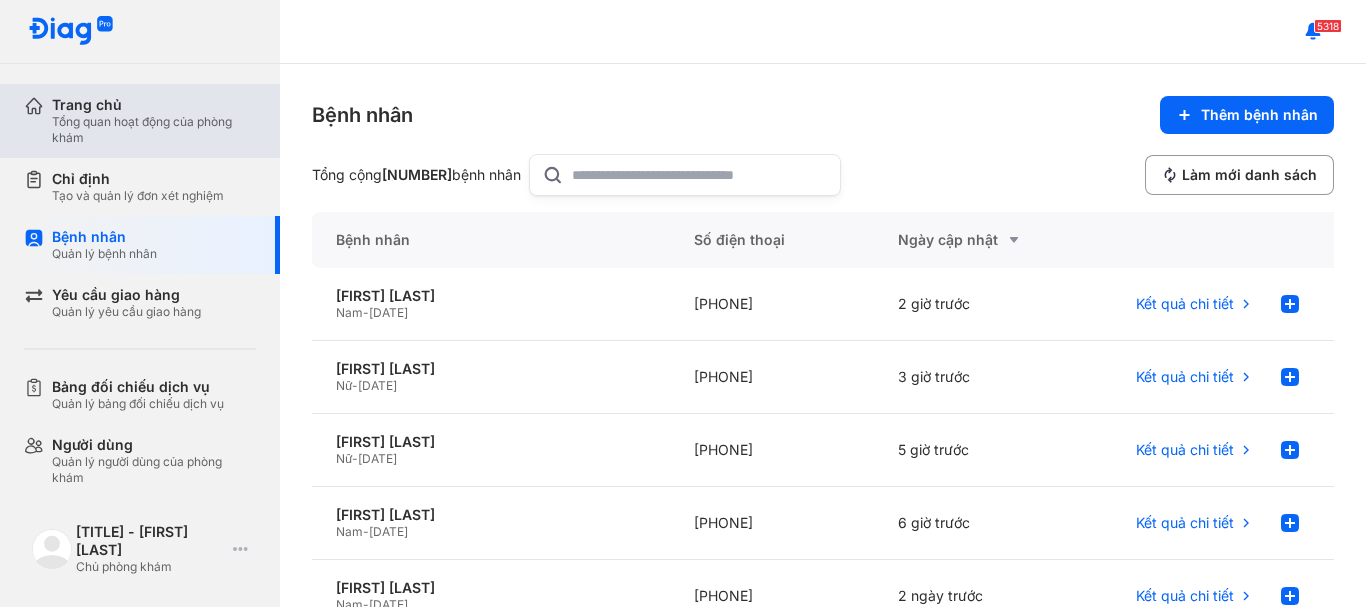 click on "Trang chủ" at bounding box center (154, 105) 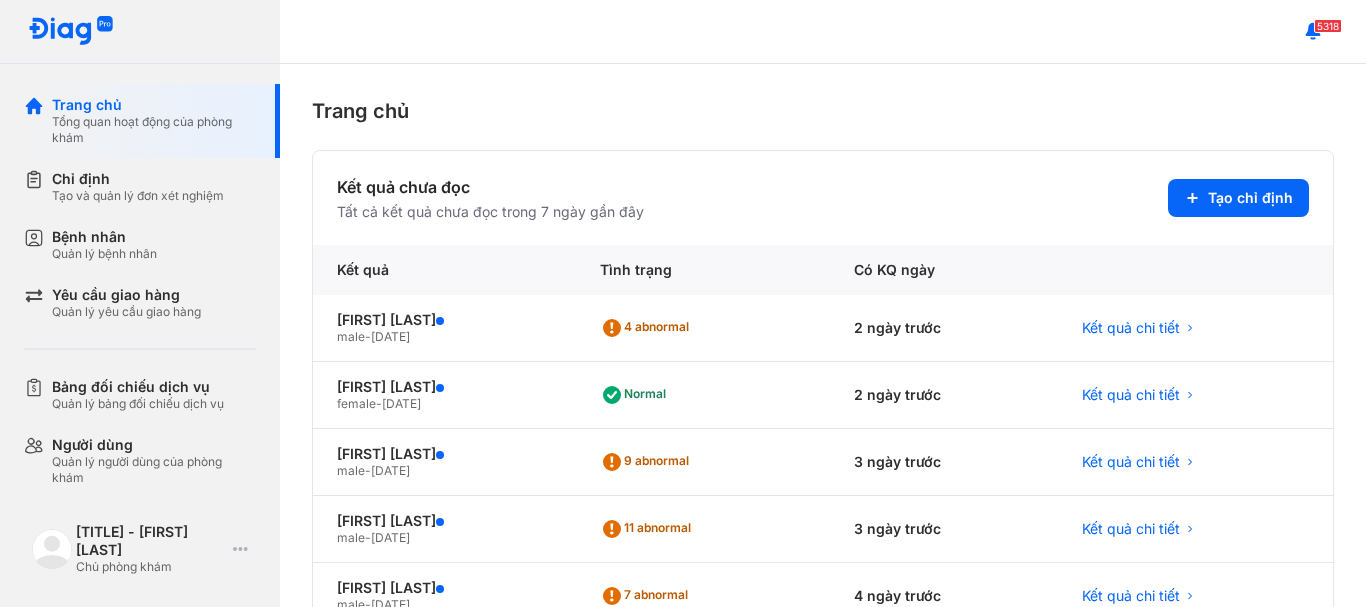 click on "Kết quả" 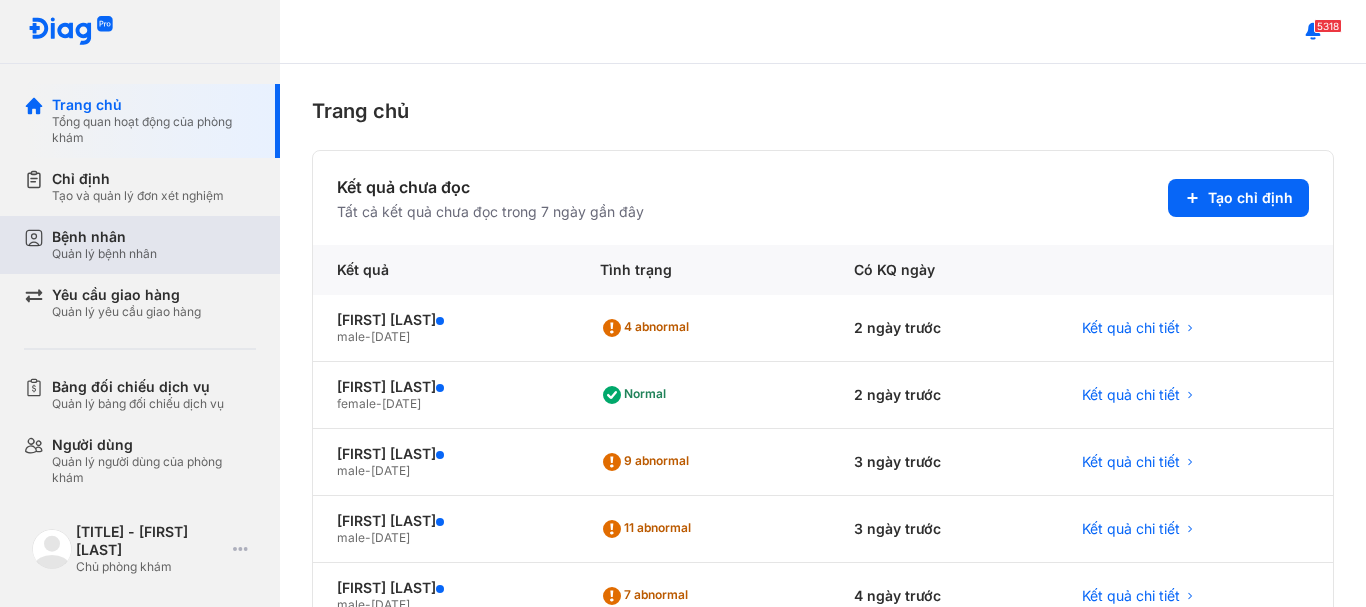 click on "Bệnh nhân" at bounding box center [104, 237] 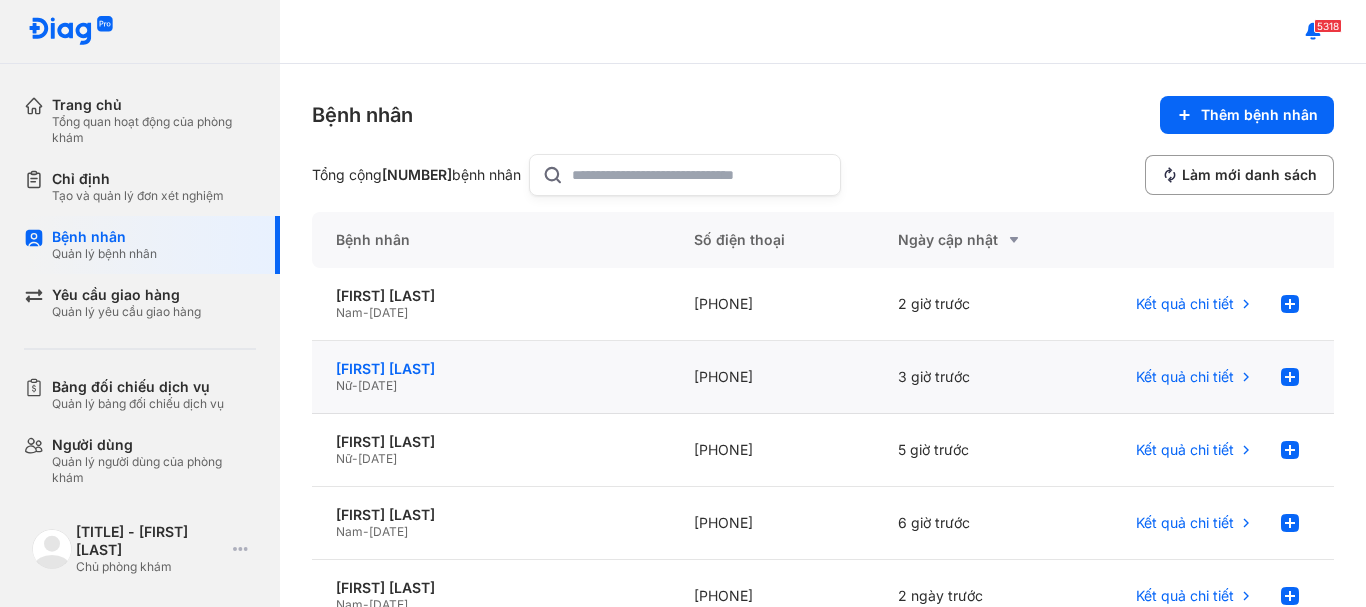 click on "[FIRST] [LAST]" 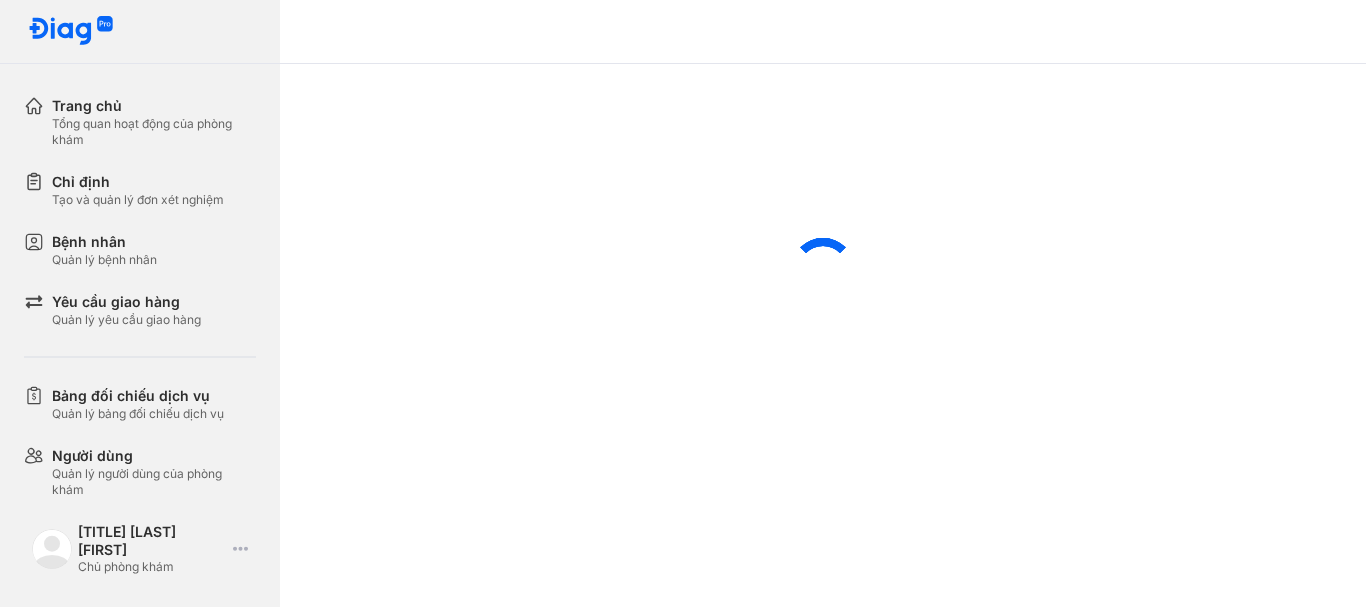 scroll, scrollTop: 0, scrollLeft: 0, axis: both 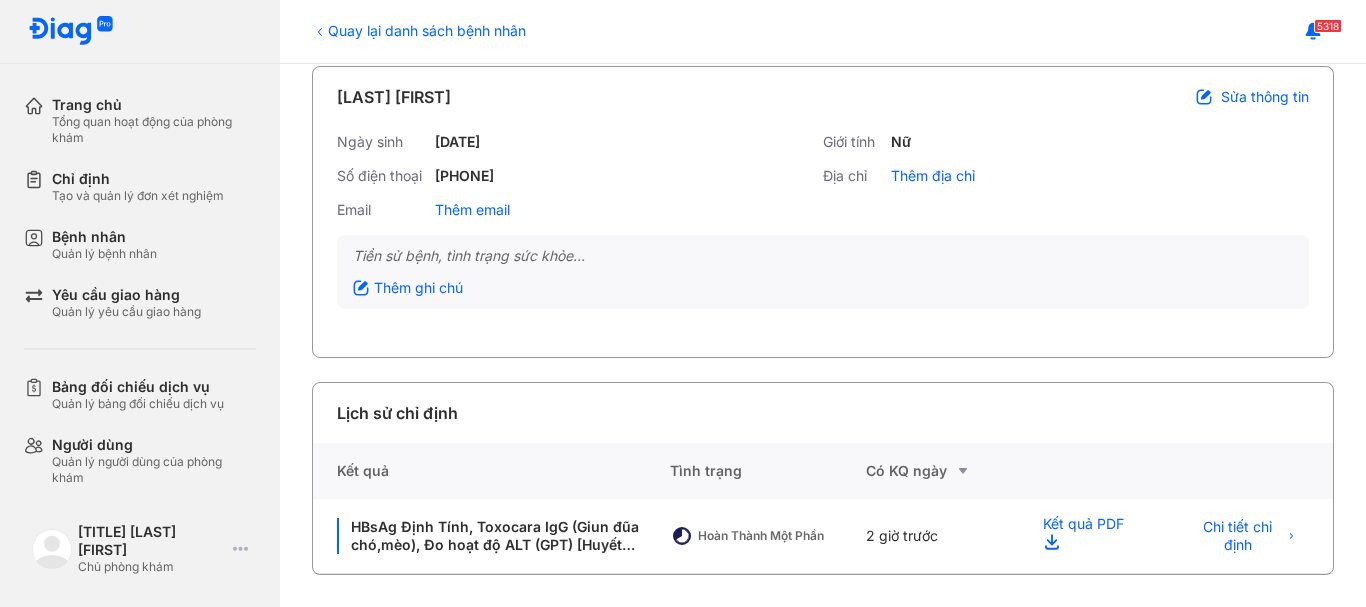 click on "Lịch sử chỉ định" at bounding box center (397, 413) 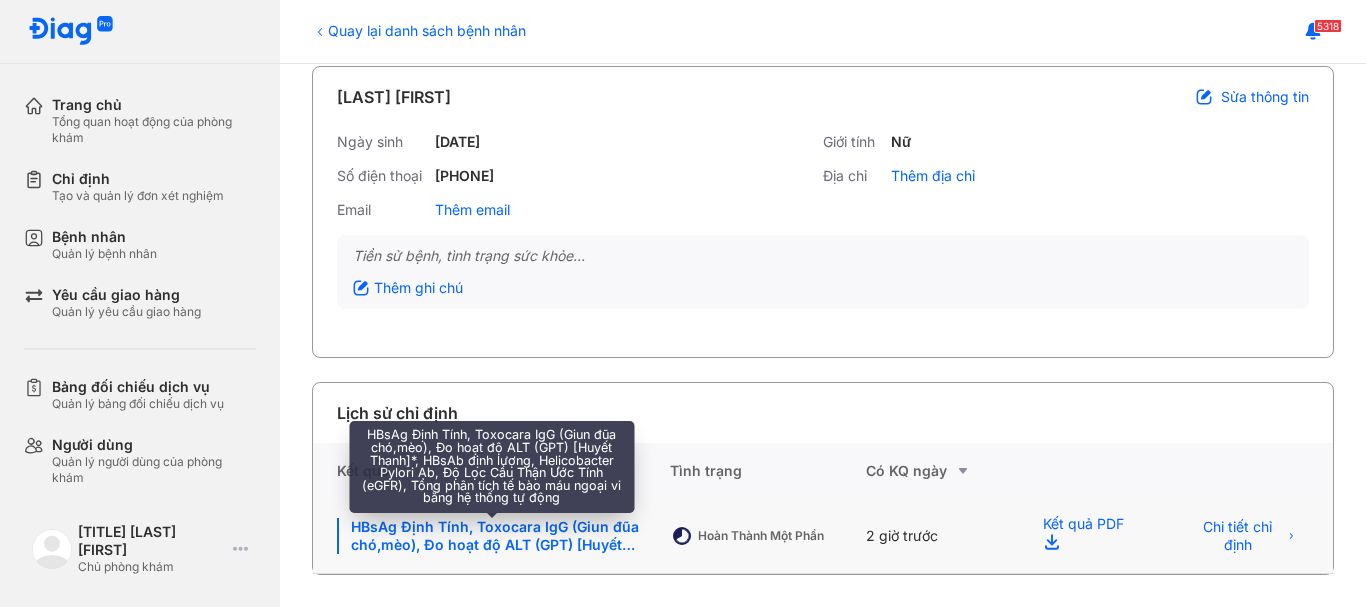 click on "HBsAg Định Tính, Toxocara IgG (Giun đũa chó,mèo), Đo hoạt độ ALT (GPT) [Huyết Thanh]*, HBsAb định lượng, Helicobacter Pylori Ab, Độ Lọc Cầu Thận Ước Tính (eGFR), Tổng phân tích tế bào máu ngoại vi bằng hệ thống tự động" 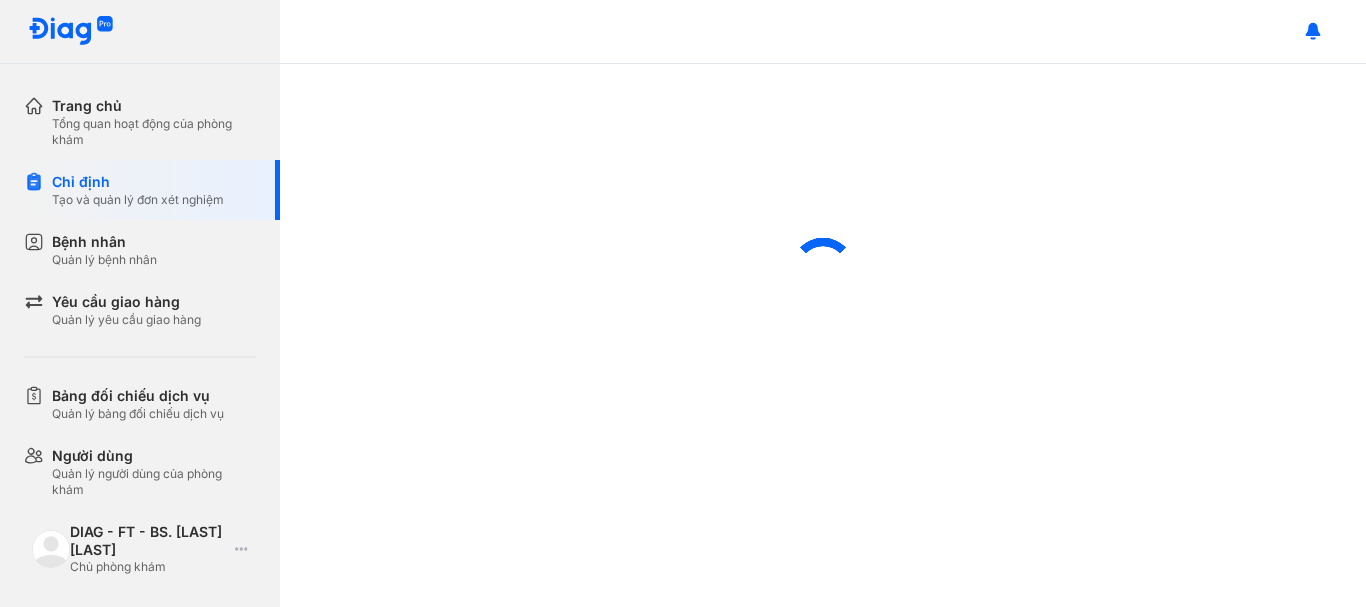 scroll, scrollTop: 0, scrollLeft: 0, axis: both 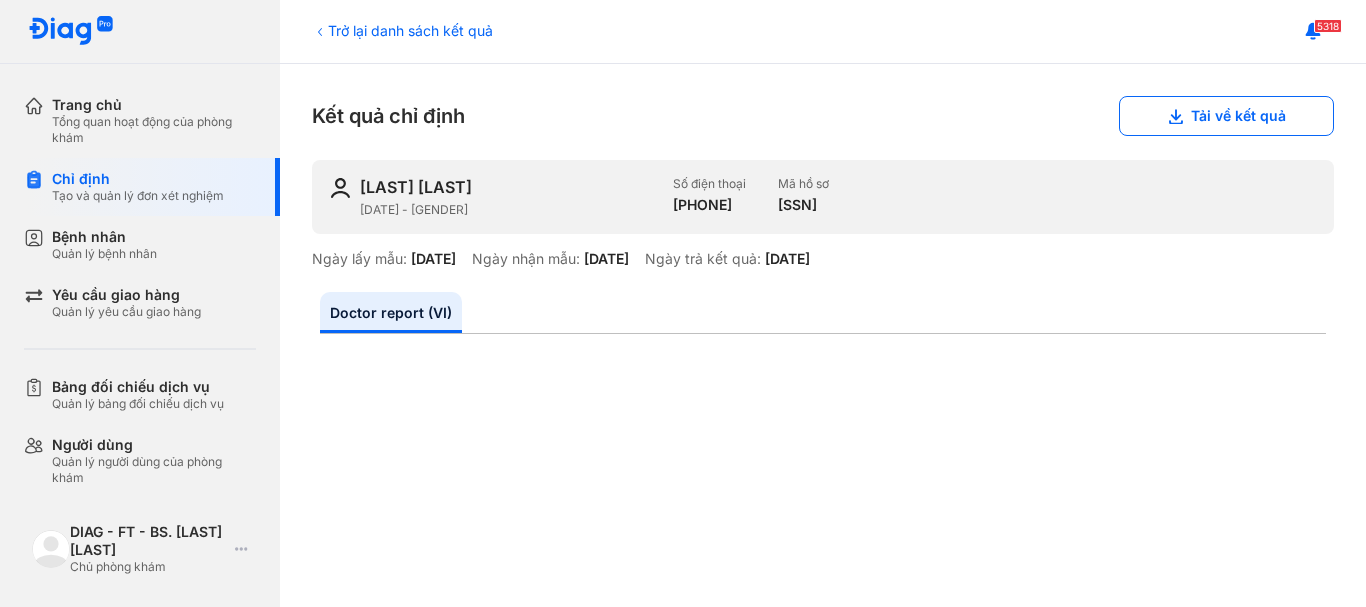 click on "Doctor report (VI)" at bounding box center (391, 312) 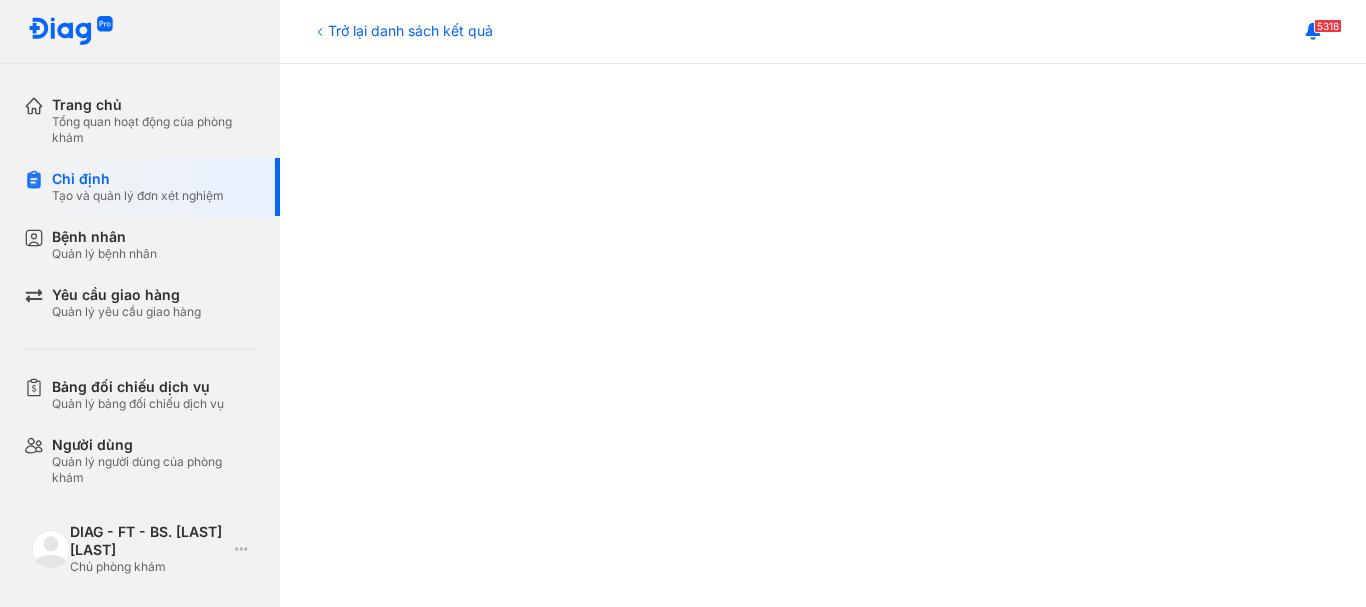 scroll, scrollTop: 207, scrollLeft: 0, axis: vertical 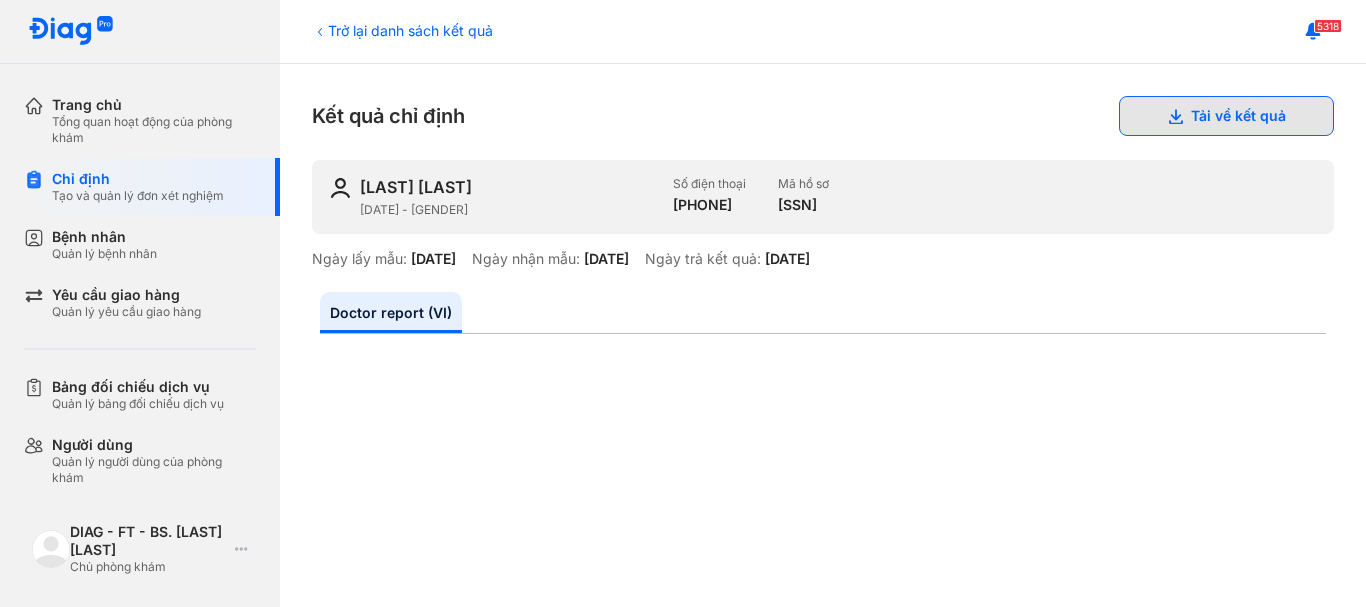 click on "Tải về kết quả" at bounding box center [1226, 116] 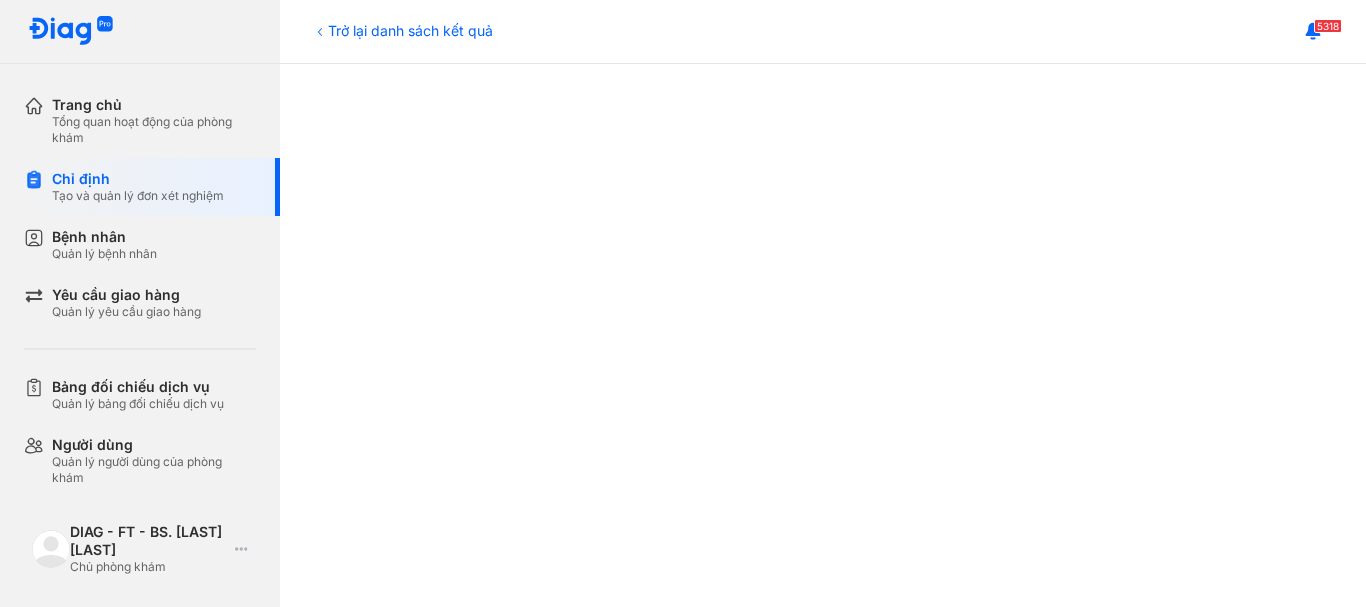 scroll, scrollTop: 1007, scrollLeft: 0, axis: vertical 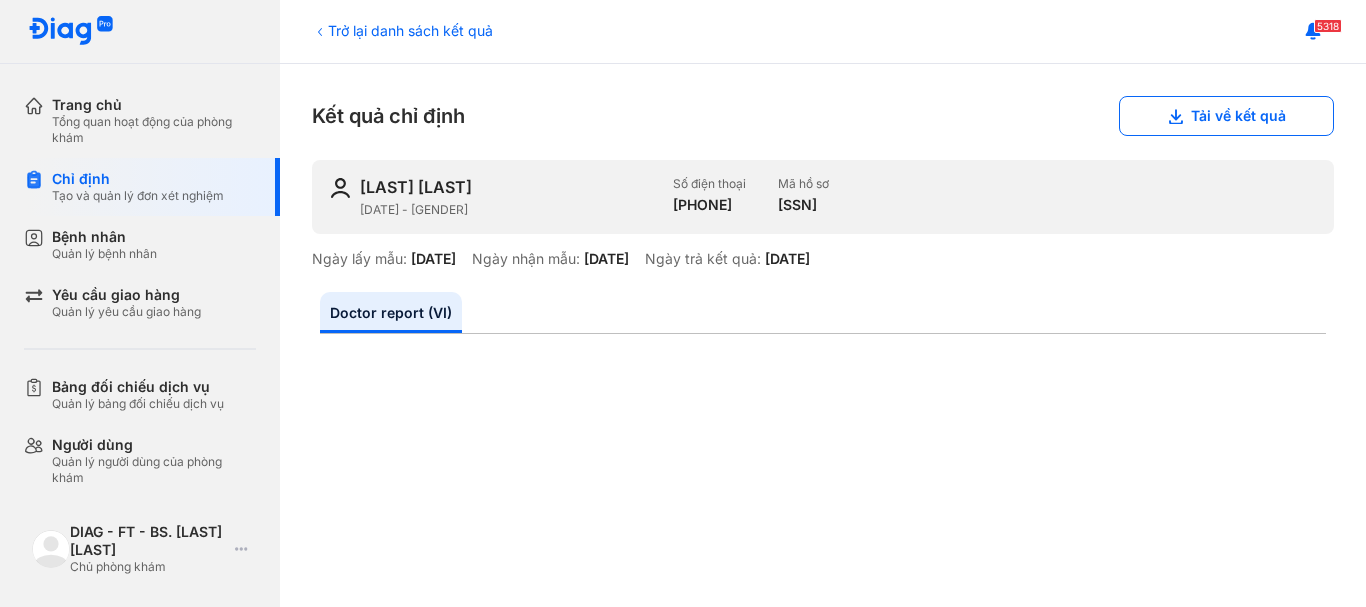click at bounding box center [823, 962] 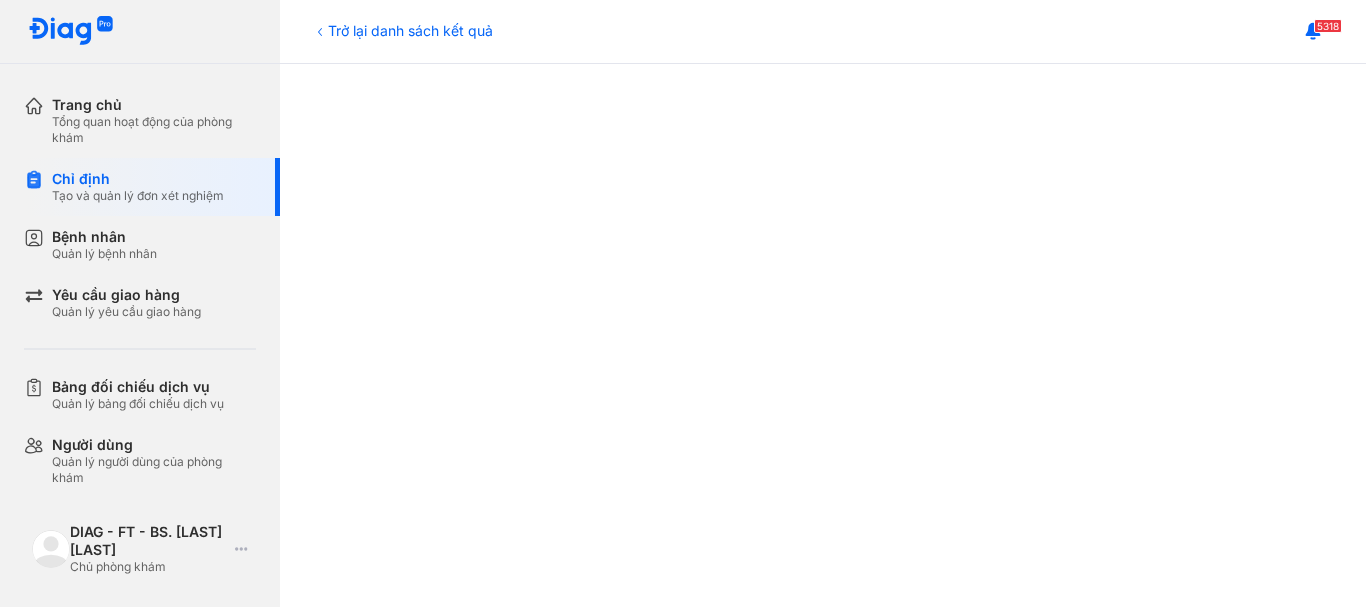 scroll, scrollTop: 1007, scrollLeft: 0, axis: vertical 